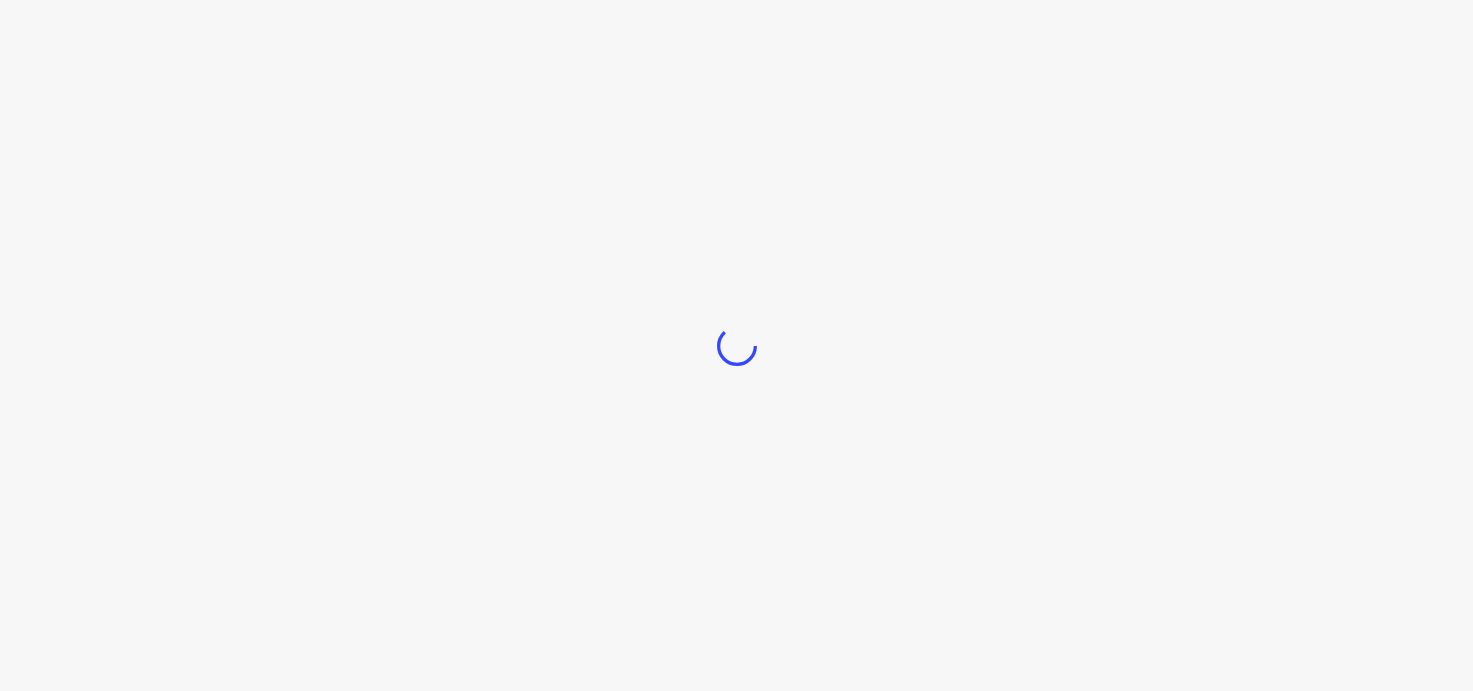 scroll, scrollTop: 0, scrollLeft: 0, axis: both 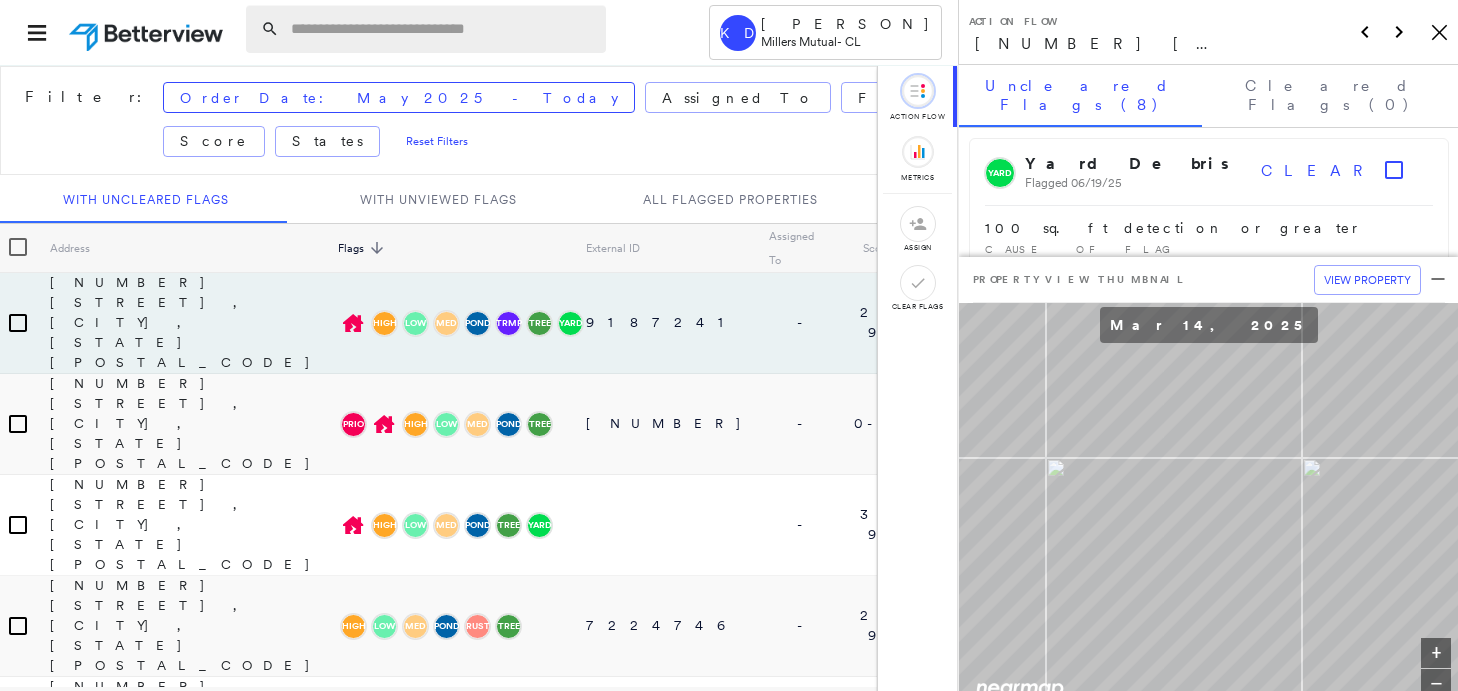 drag, startPoint x: 337, startPoint y: 29, endPoint x: 299, endPoint y: 37, distance: 38.832977 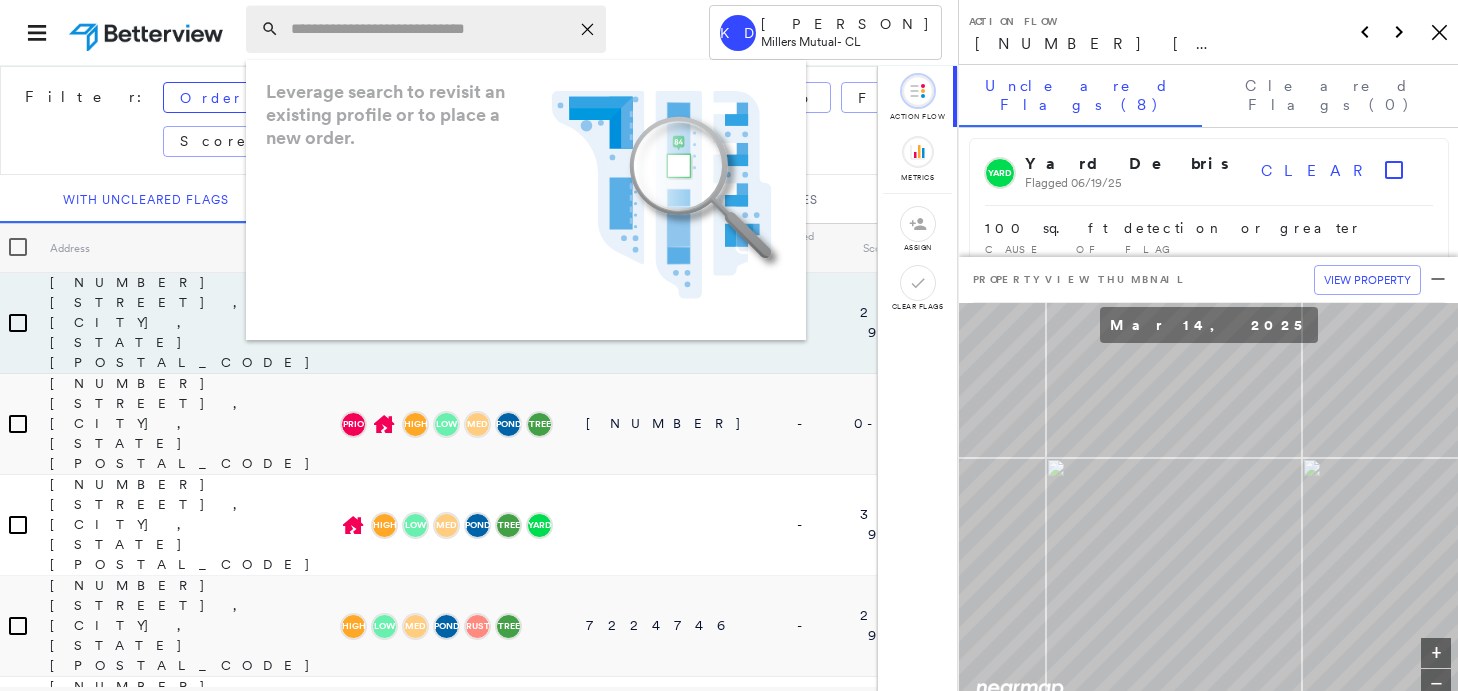 click at bounding box center (430, 29) 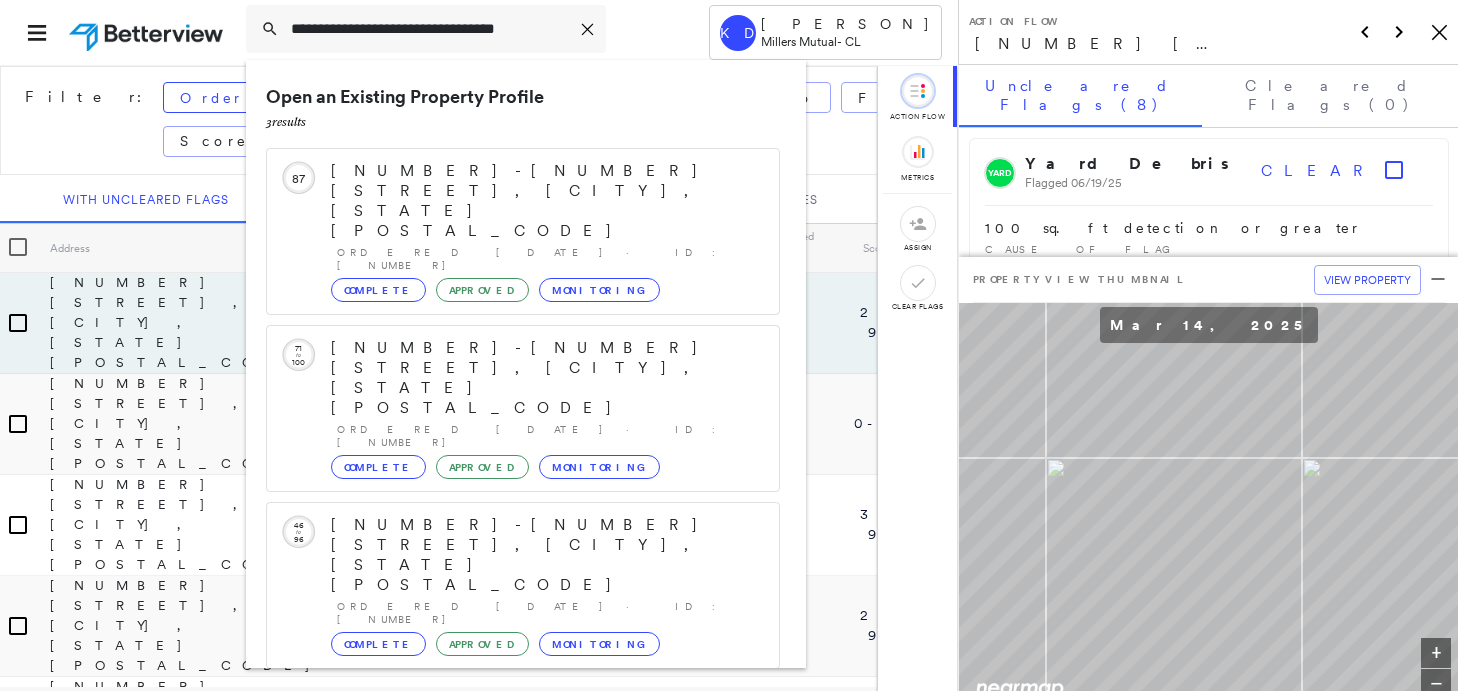 type on "**********" 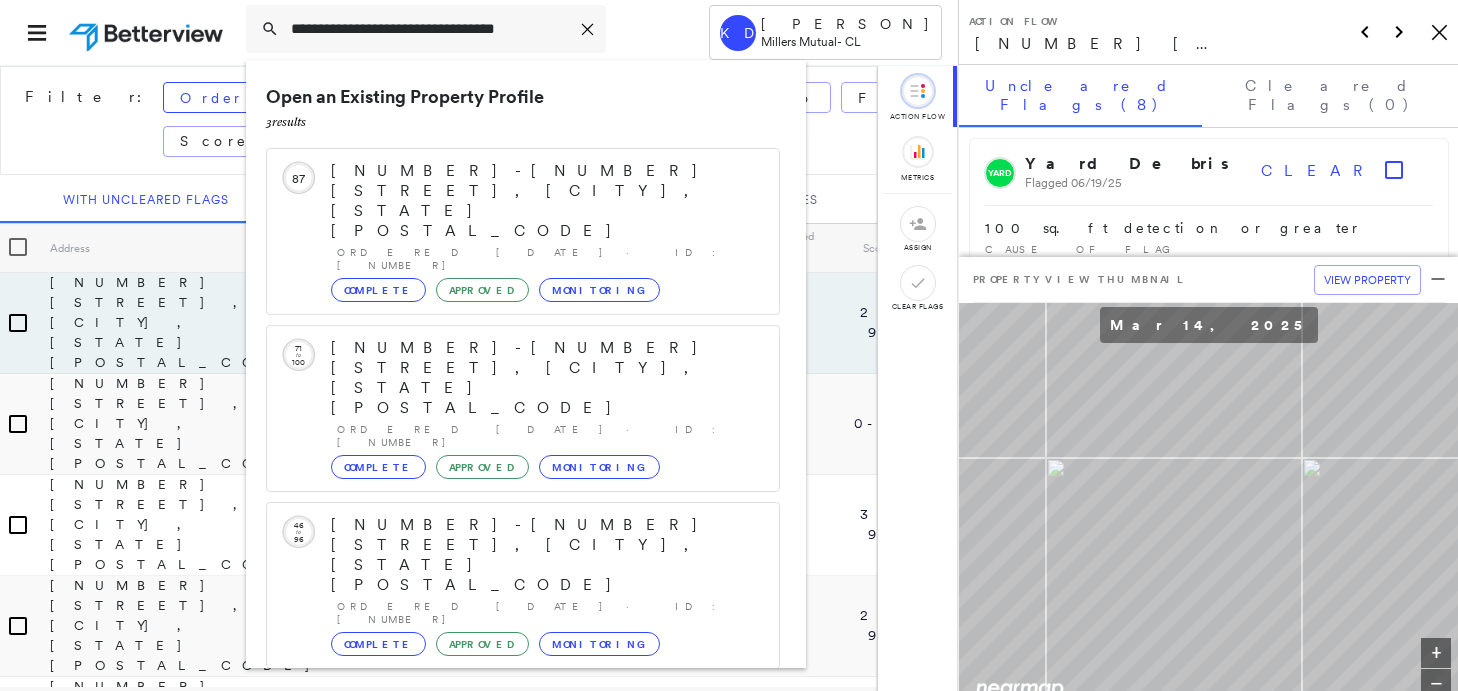 click on "236-238 Chestnut St, Larksville, PA, USA" at bounding box center (501, 805) 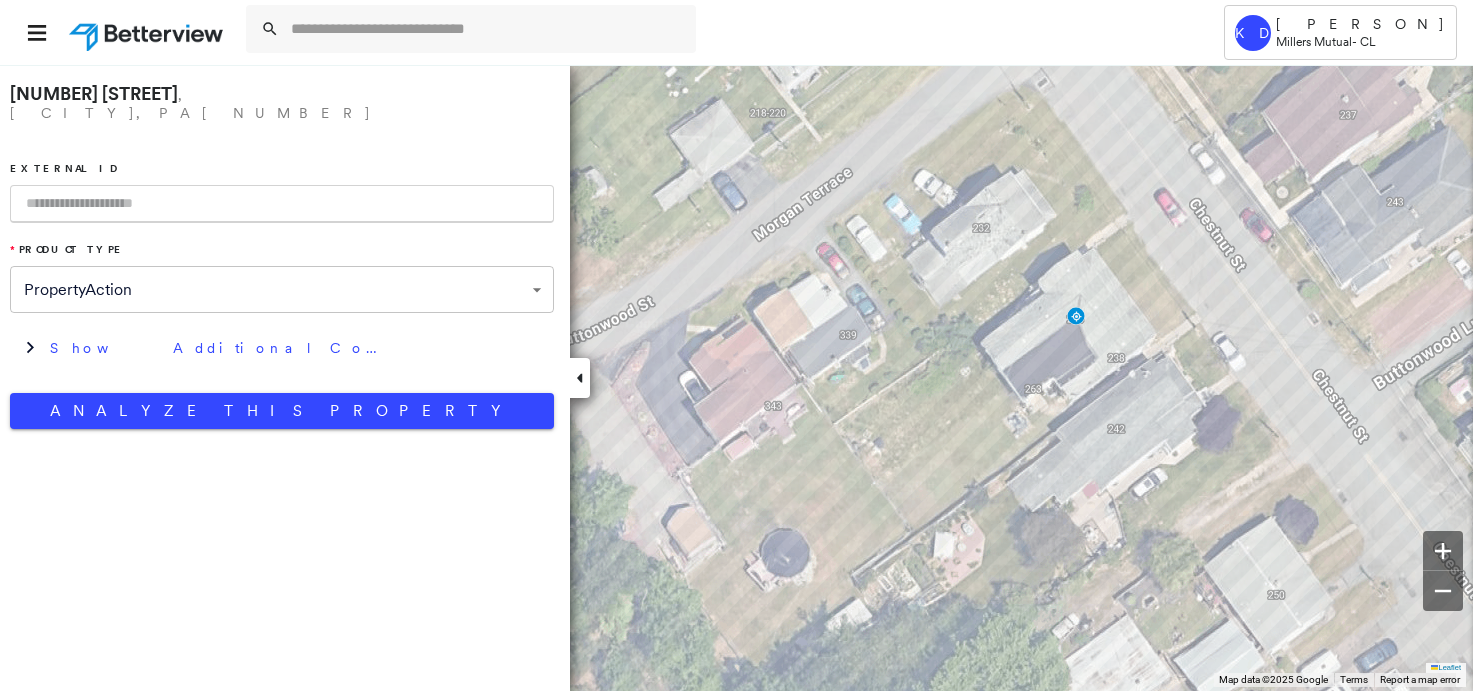 drag, startPoint x: 118, startPoint y: 199, endPoint x: 115, endPoint y: 185, distance: 14.3178215 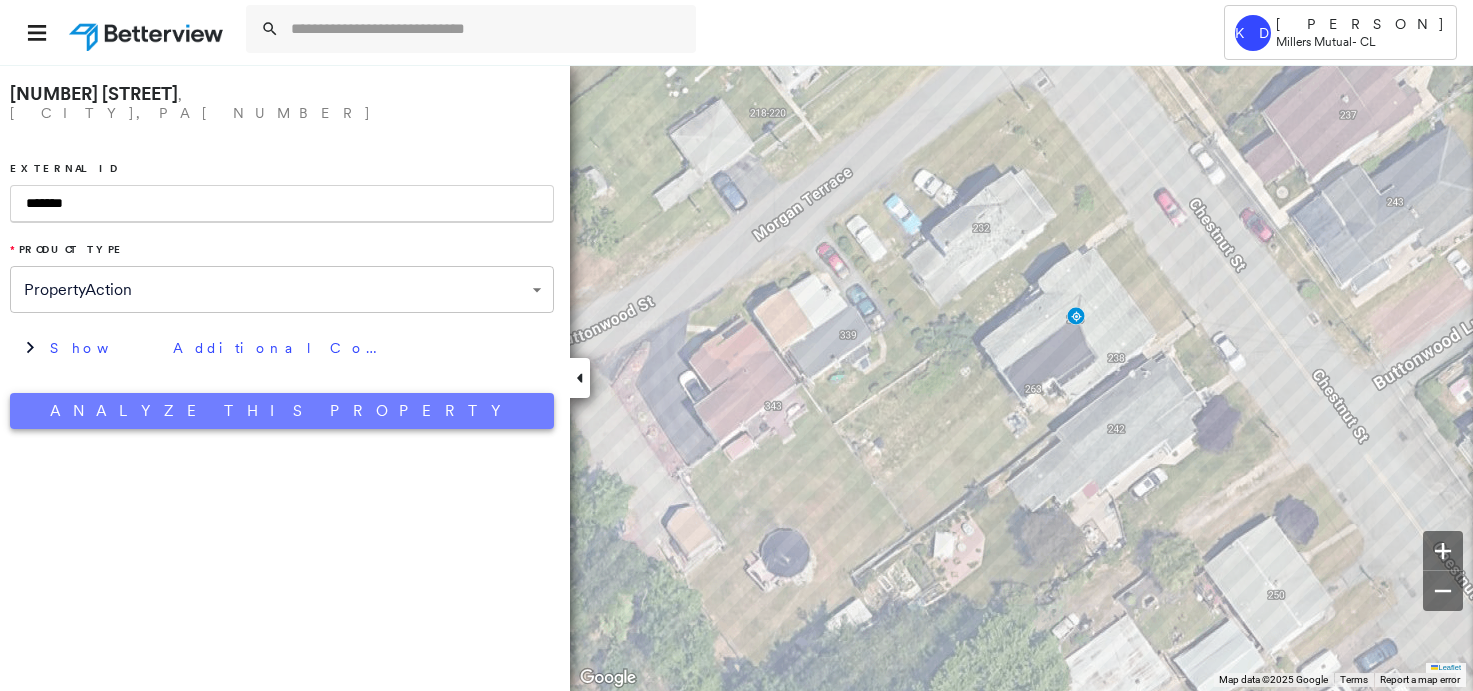 type on "*******" 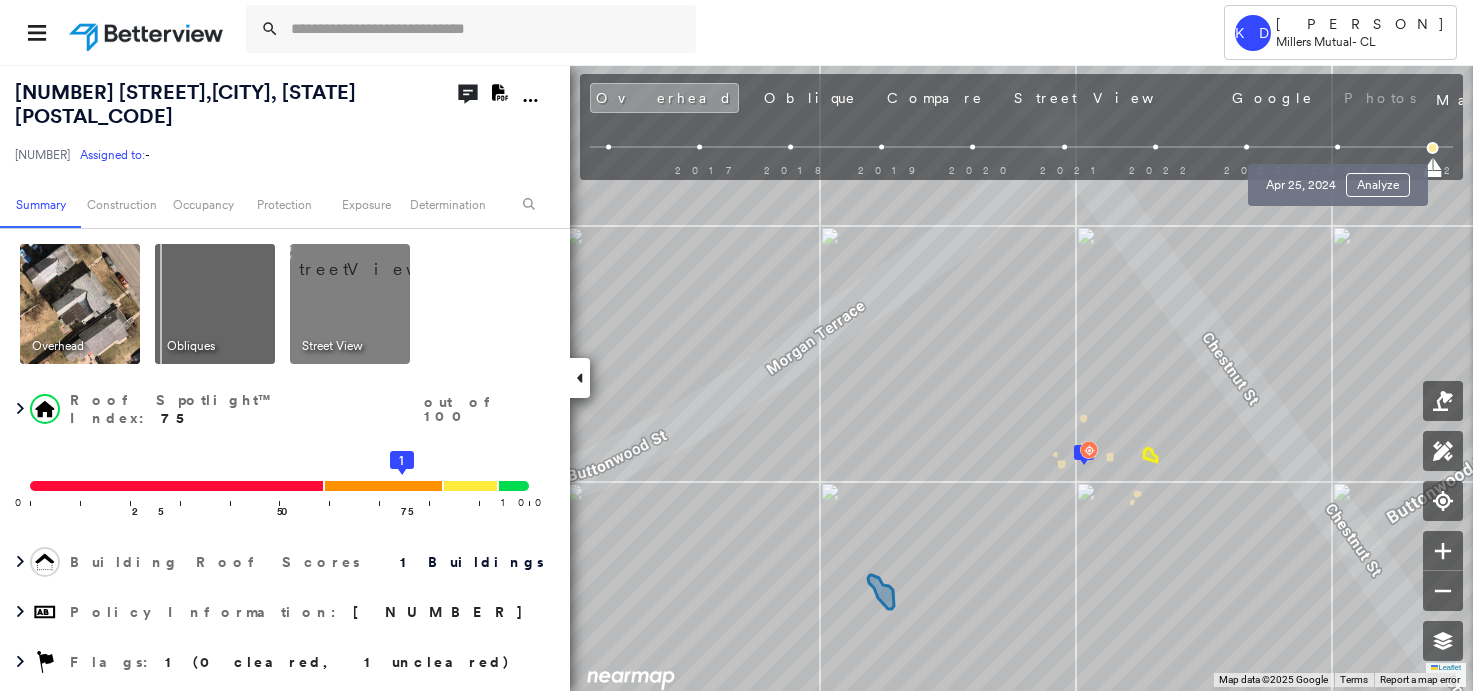 click at bounding box center [1337, 147] 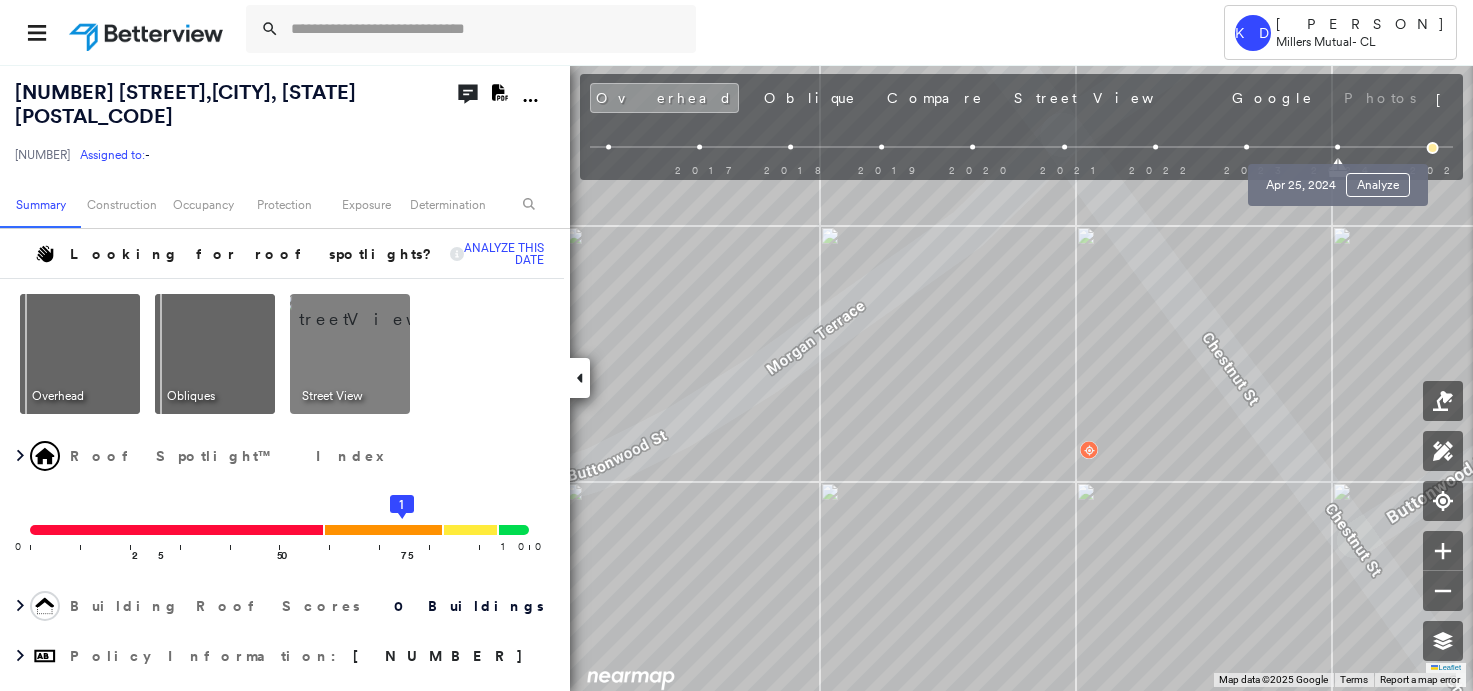 click on "Analyze" at bounding box center [1378, 185] 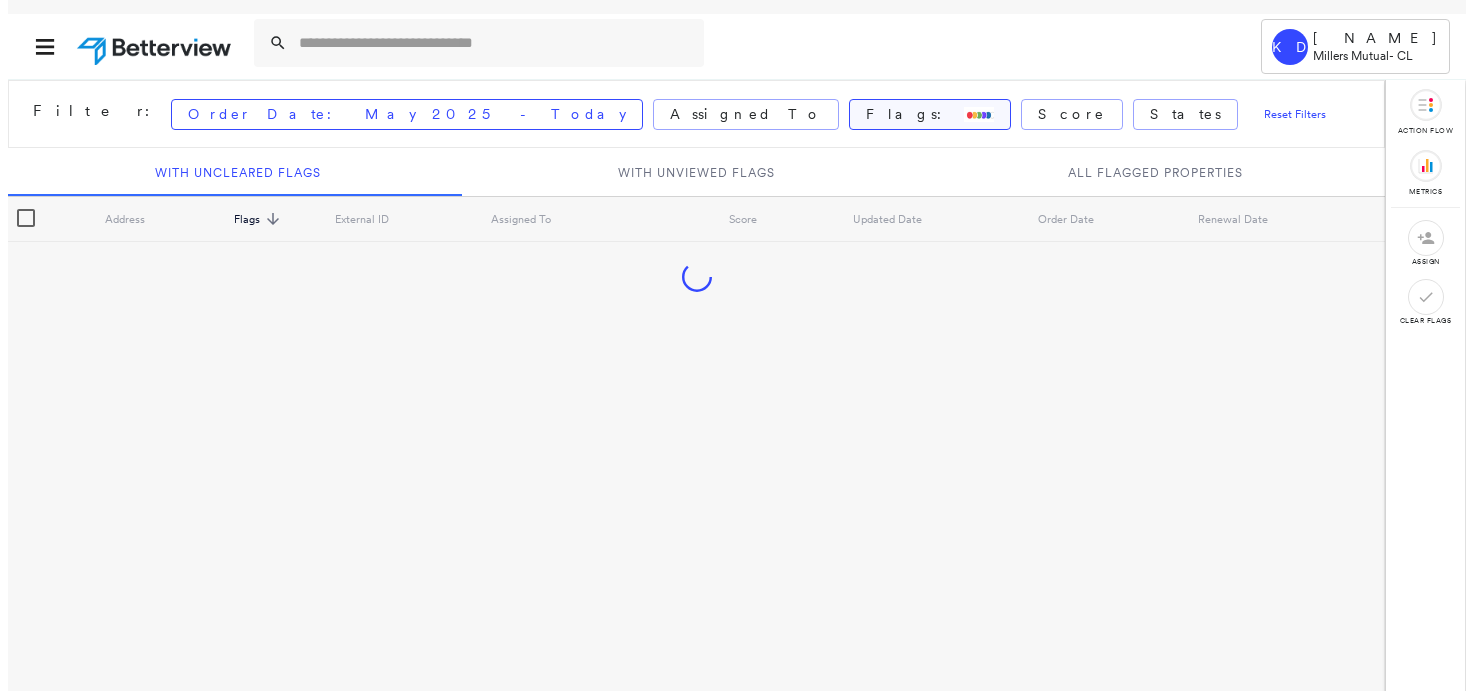 scroll, scrollTop: 0, scrollLeft: 0, axis: both 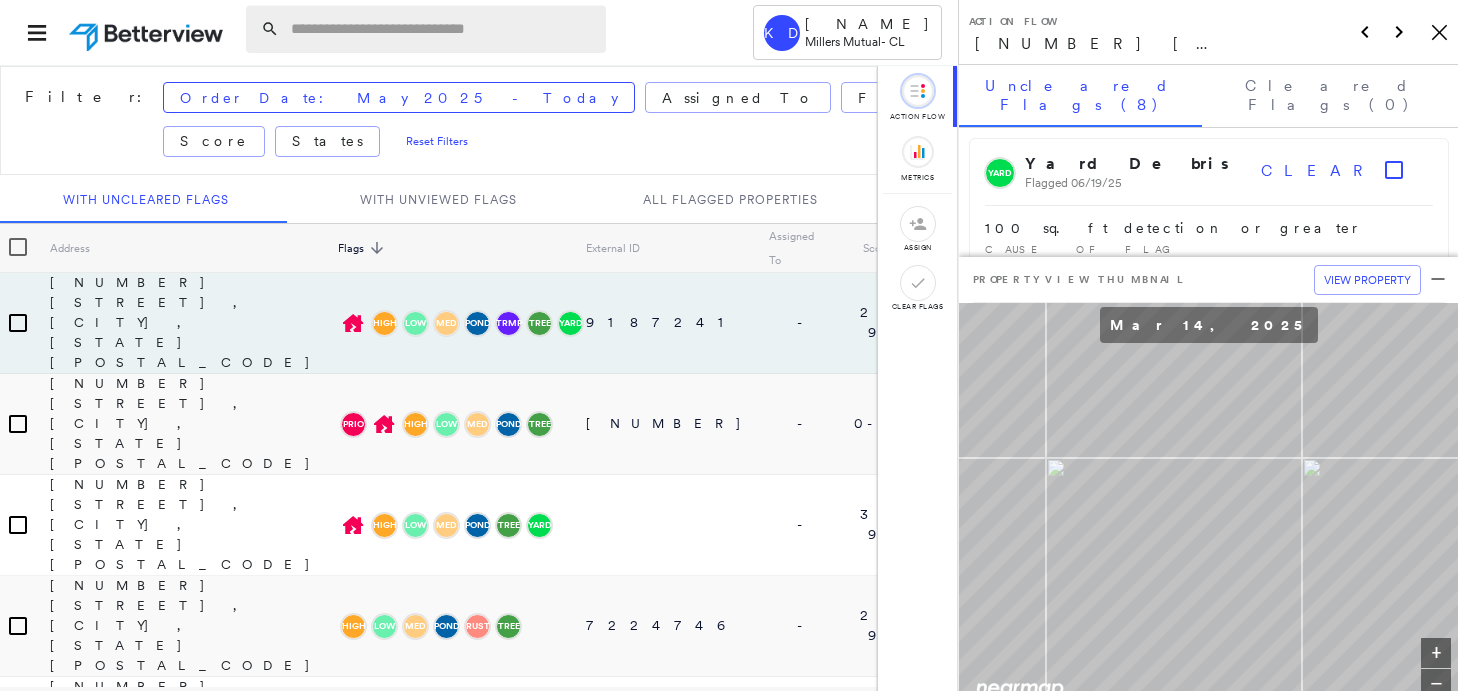 drag, startPoint x: 371, startPoint y: 15, endPoint x: 84, endPoint y: 65, distance: 291.32285 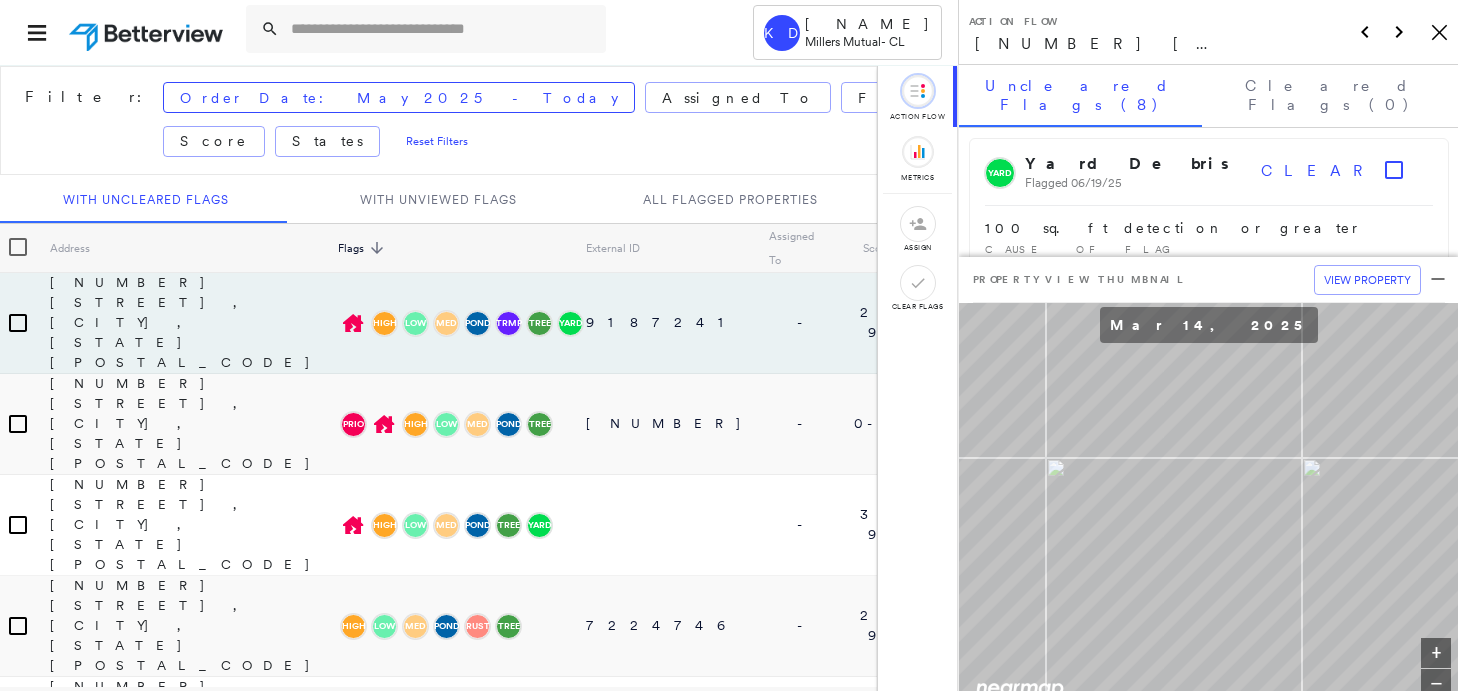 click at bounding box center [442, 29] 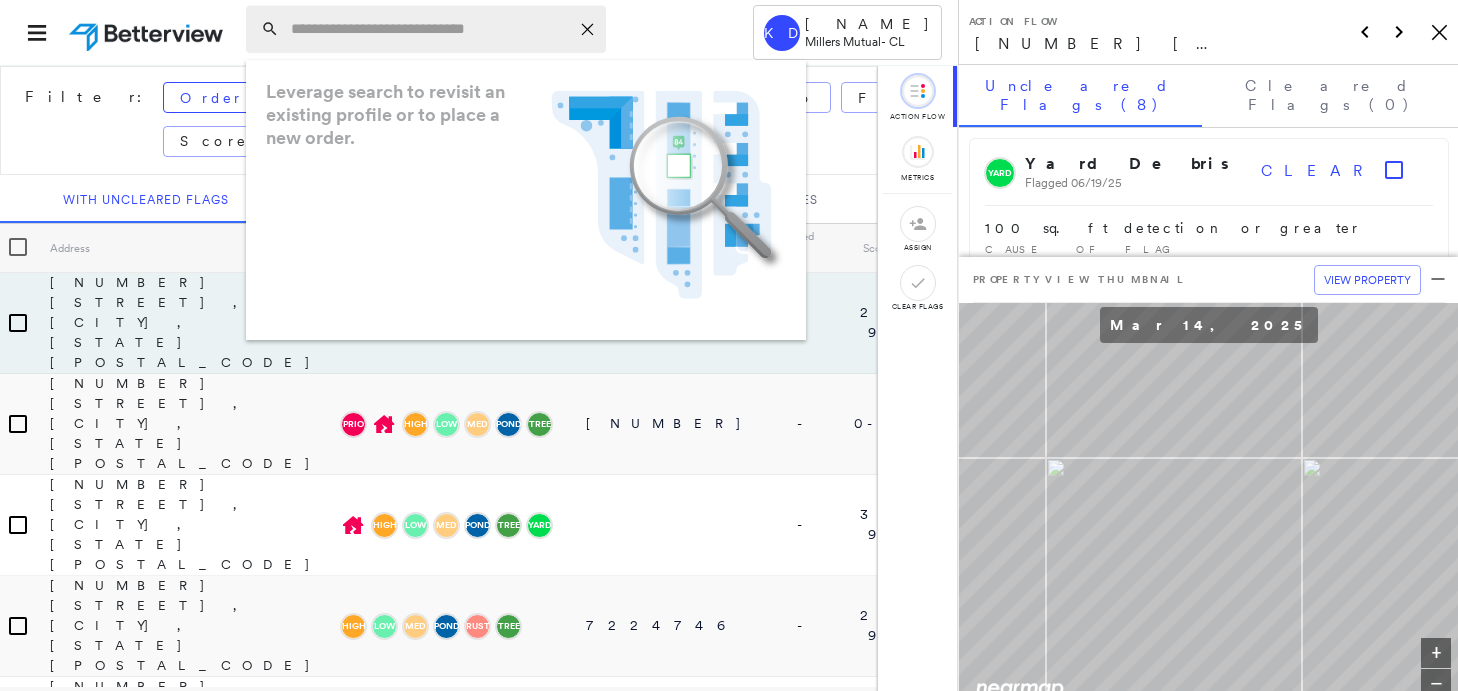 click at bounding box center (430, 29) 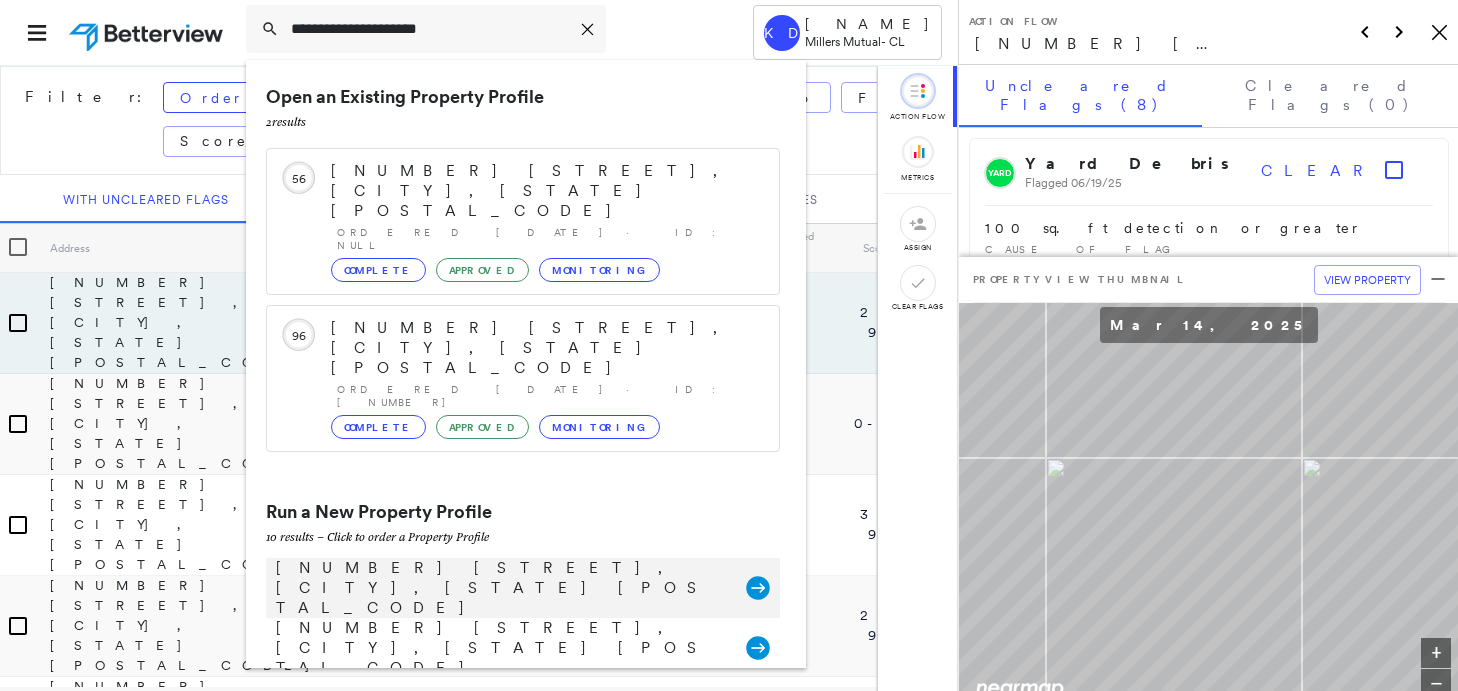 type on "**********" 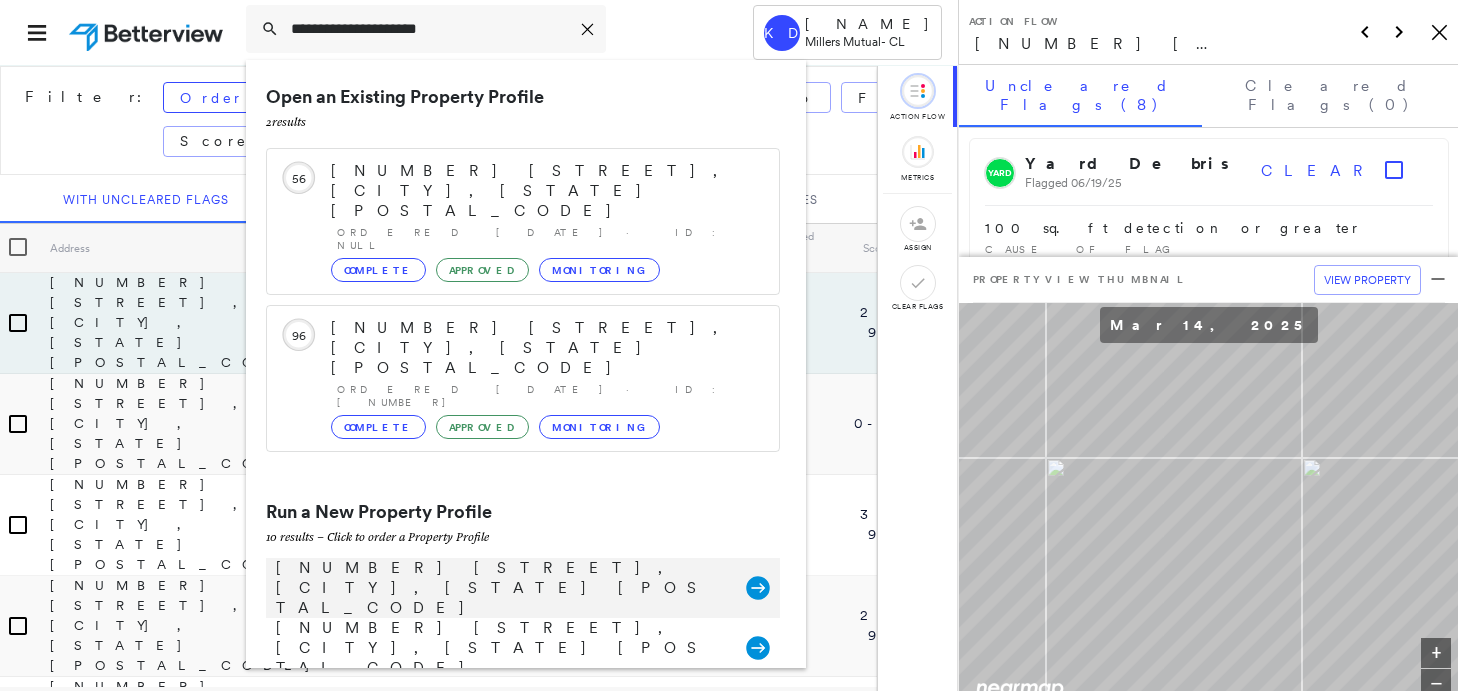 click on "[NUMBER] [STREET], [CITY], [STATE] [POSTAL_CODE]" at bounding box center [501, 588] 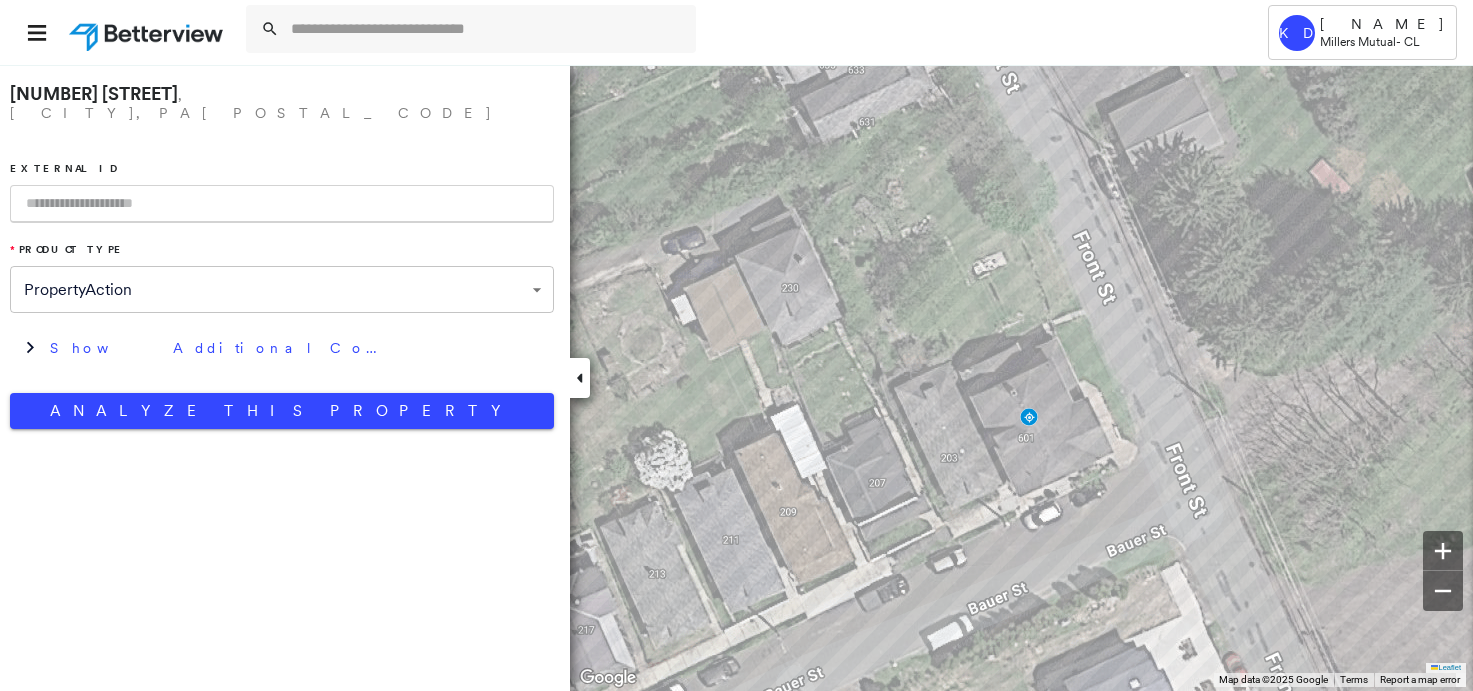 click at bounding box center [282, 204] 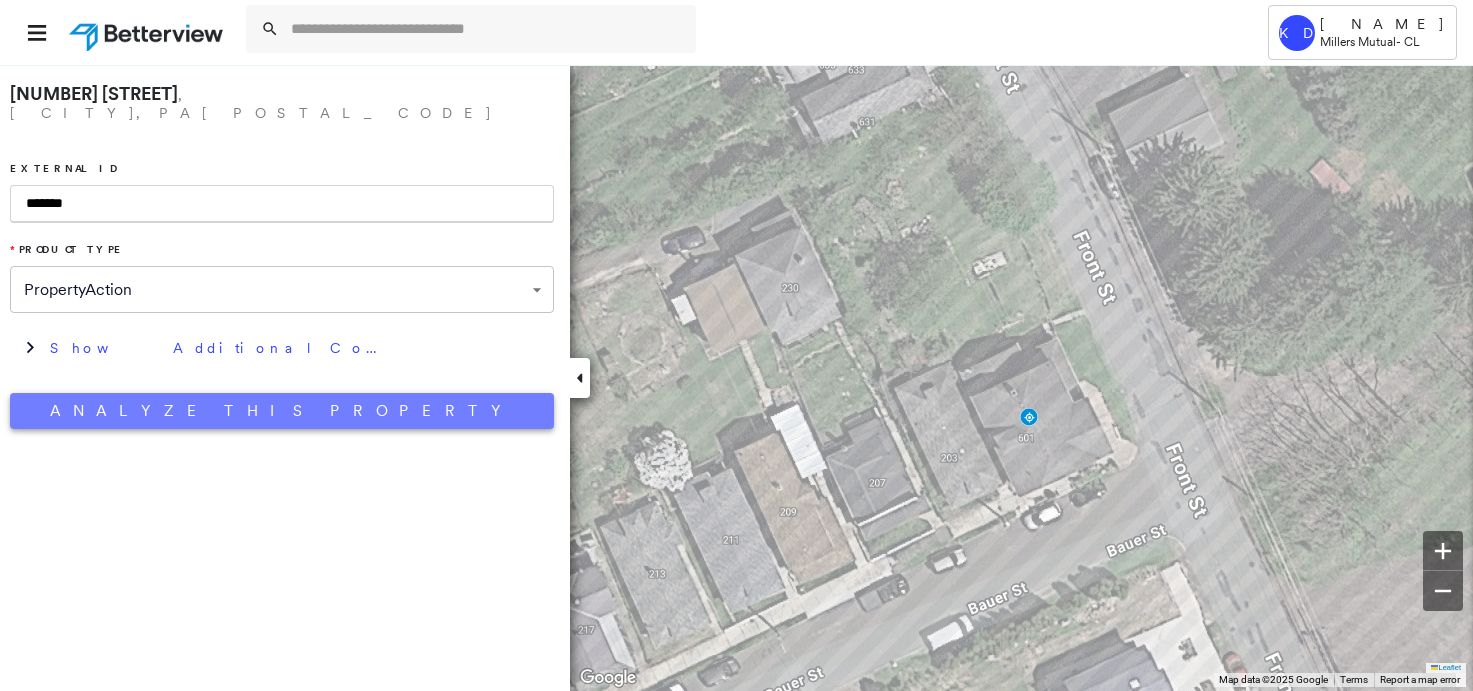 type on "*******" 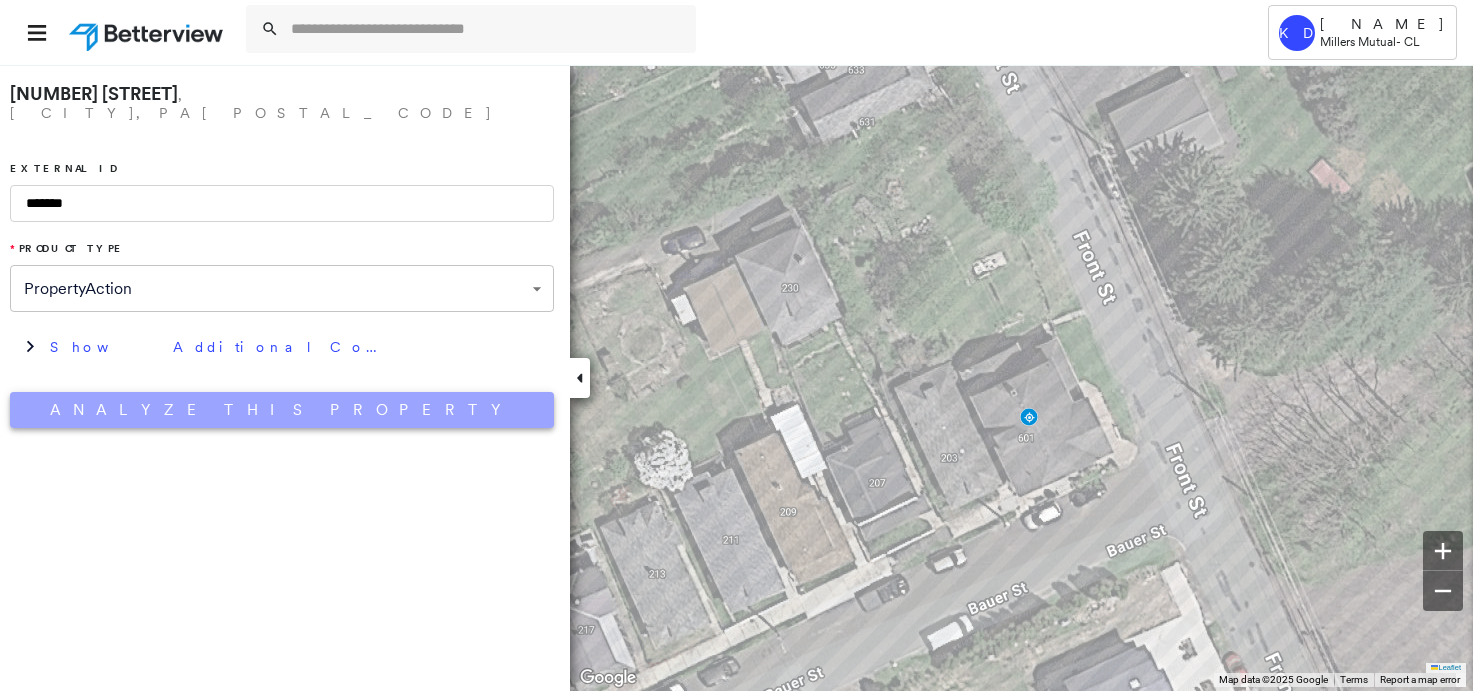 click on "Analyze This Property" at bounding box center (282, 410) 